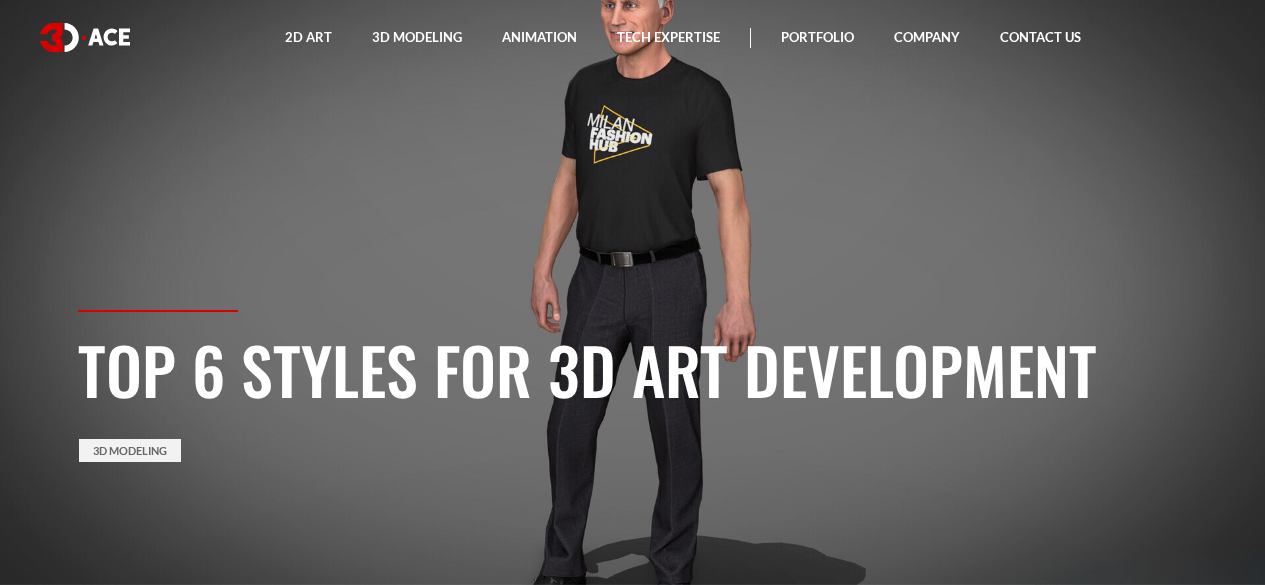 scroll, scrollTop: 0, scrollLeft: 0, axis: both 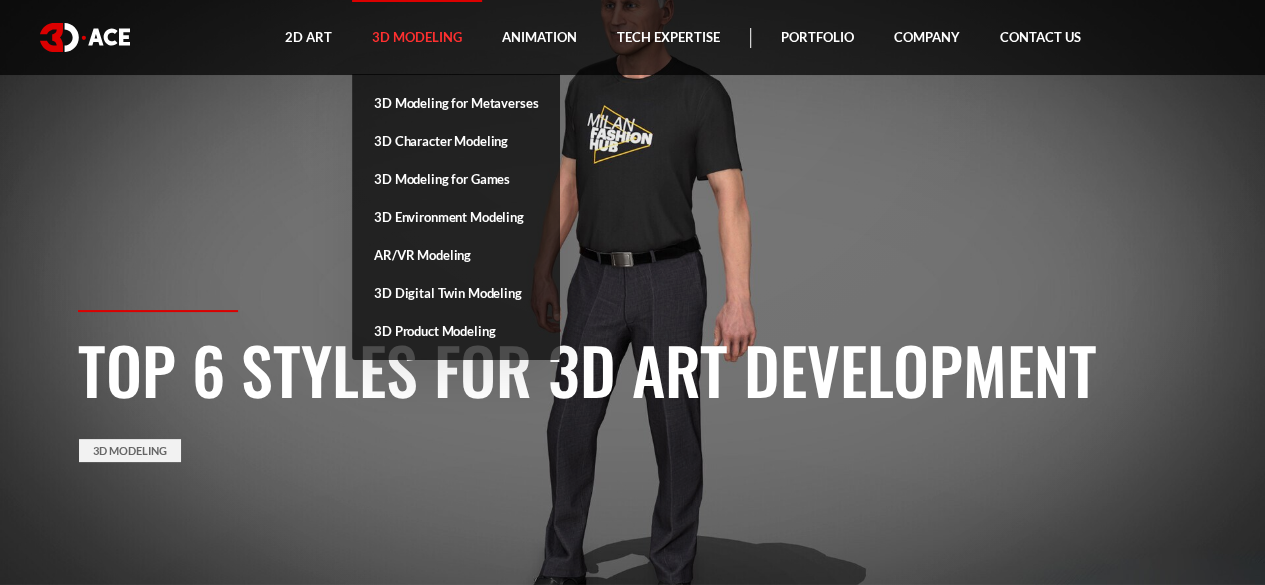 click on "3D Modeling" at bounding box center (417, 37) 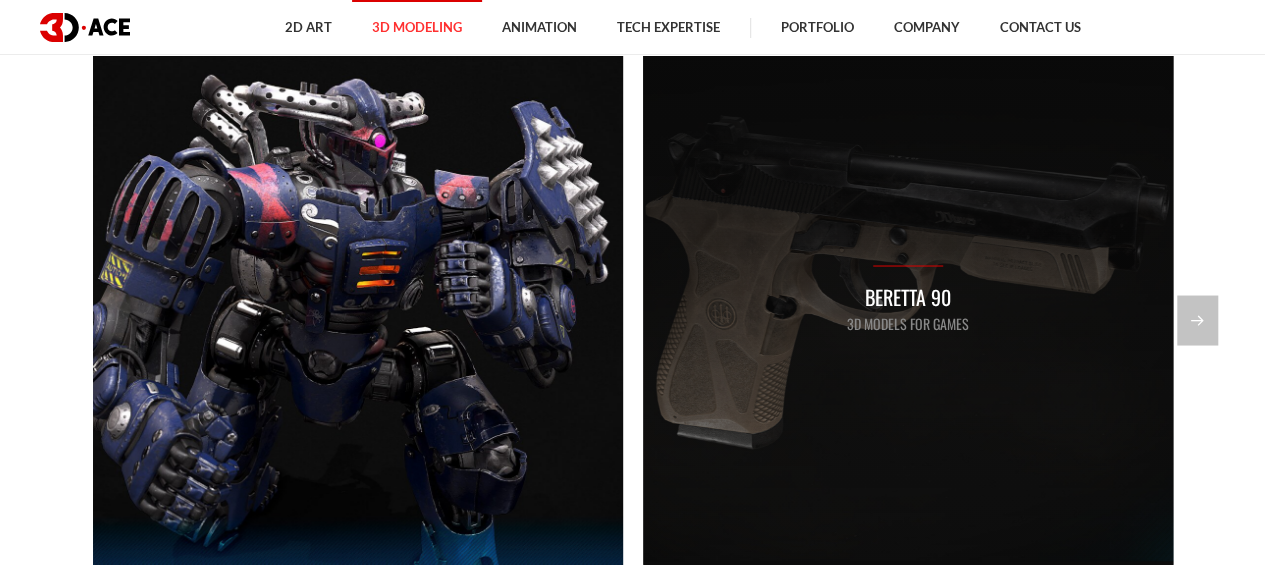 scroll, scrollTop: 1700, scrollLeft: 0, axis: vertical 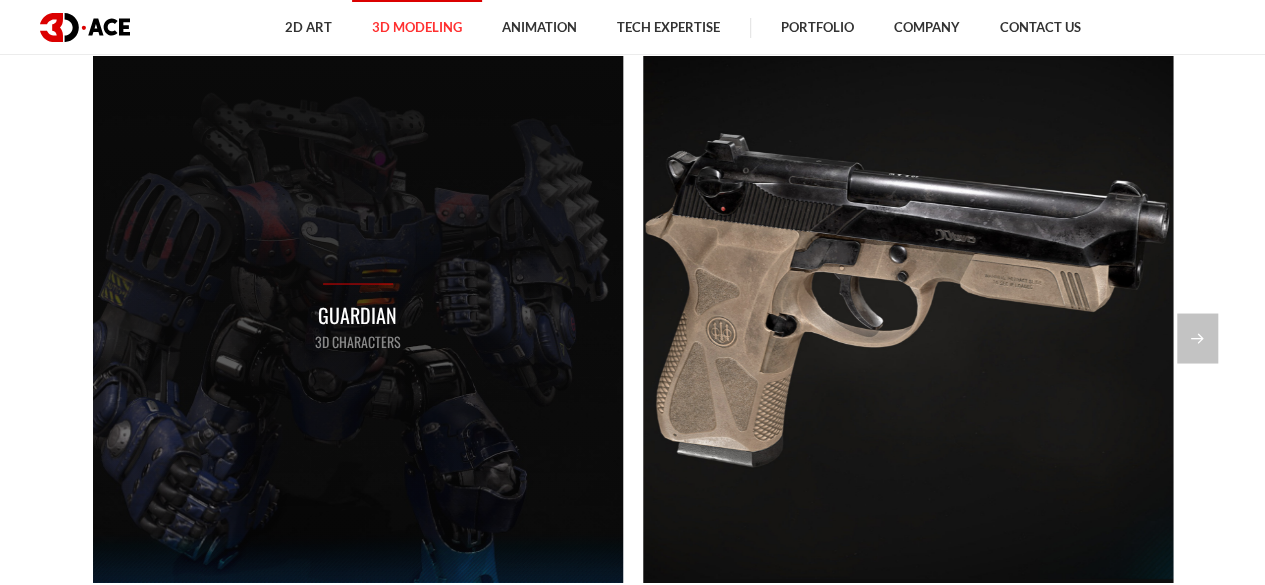 click on "Guardian
3D Characters" at bounding box center [358, 317] 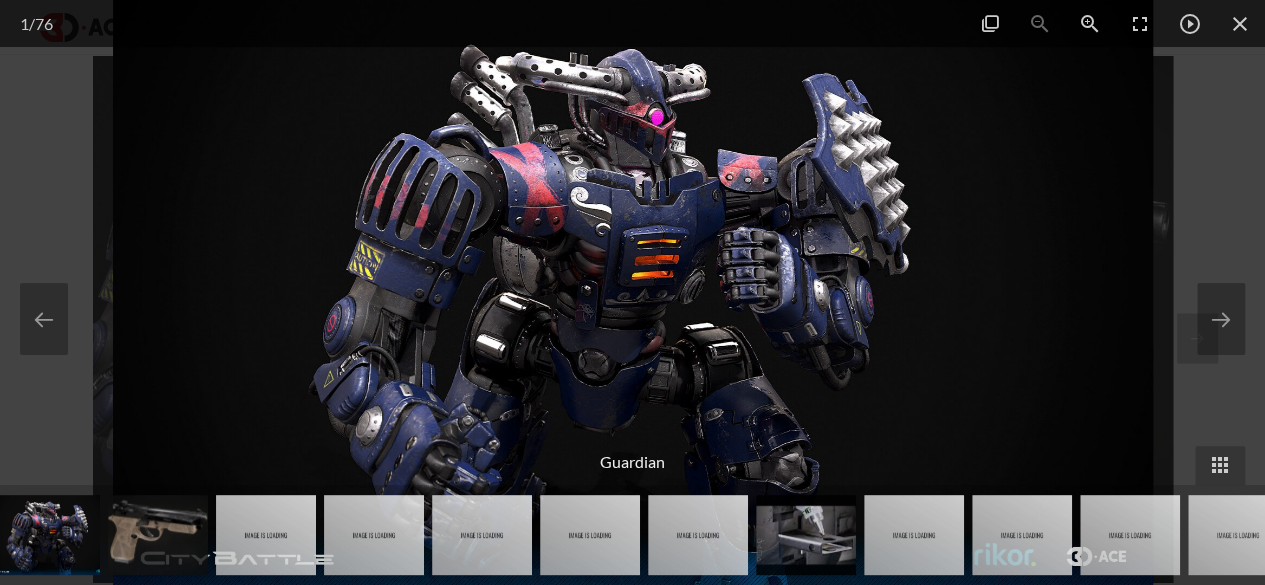 click at bounding box center [806, 535] 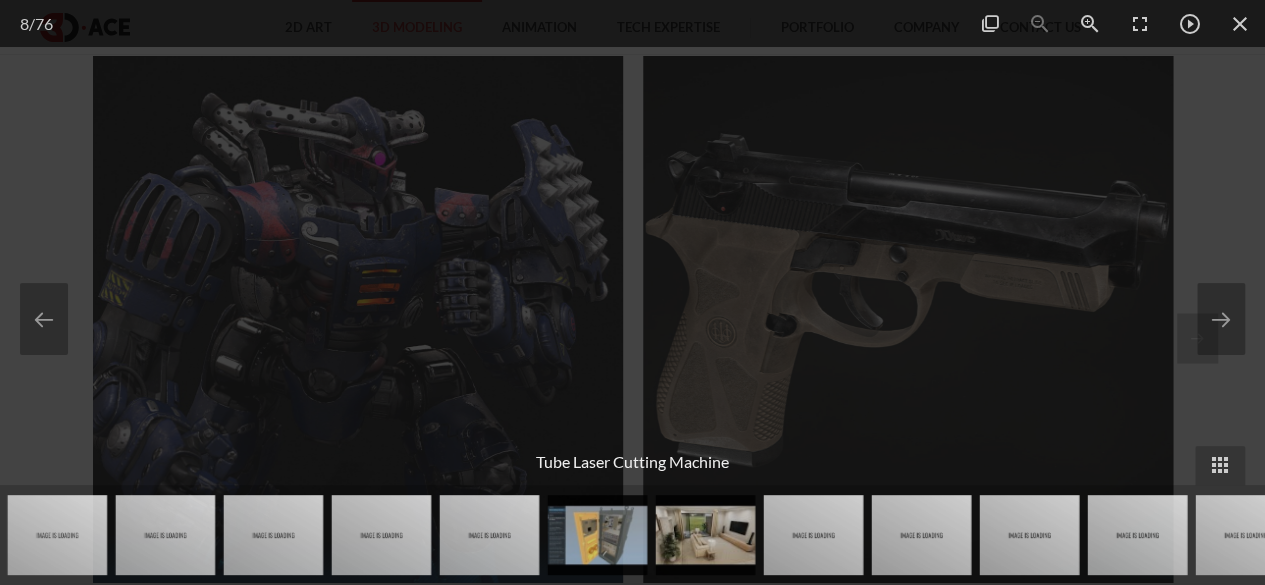 drag, startPoint x: 1246, startPoint y: 548, endPoint x: 492, endPoint y: 539, distance: 754.0537 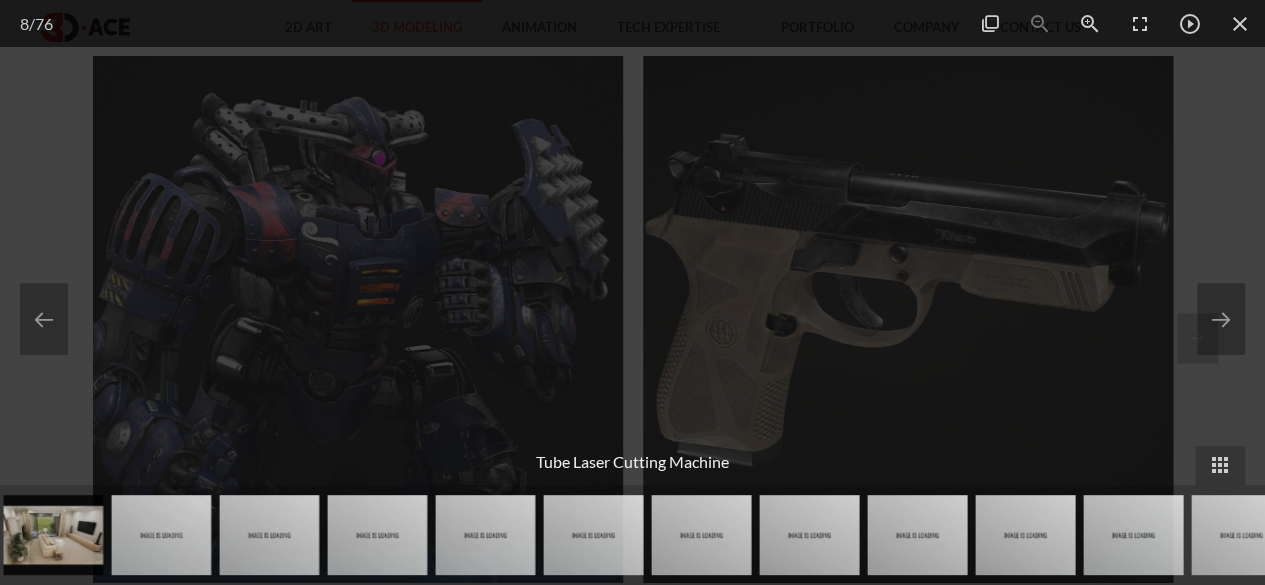 drag, startPoint x: 1182, startPoint y: 524, endPoint x: 626, endPoint y: 520, distance: 556.0144 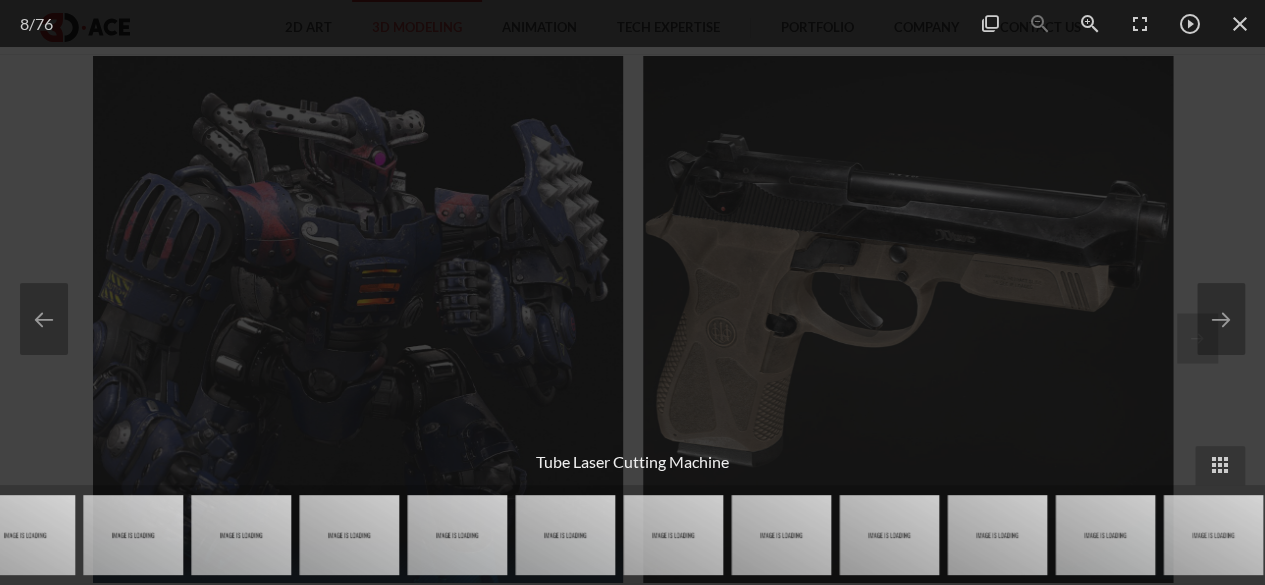 drag, startPoint x: 1057, startPoint y: 529, endPoint x: 592, endPoint y: 535, distance: 465.0387 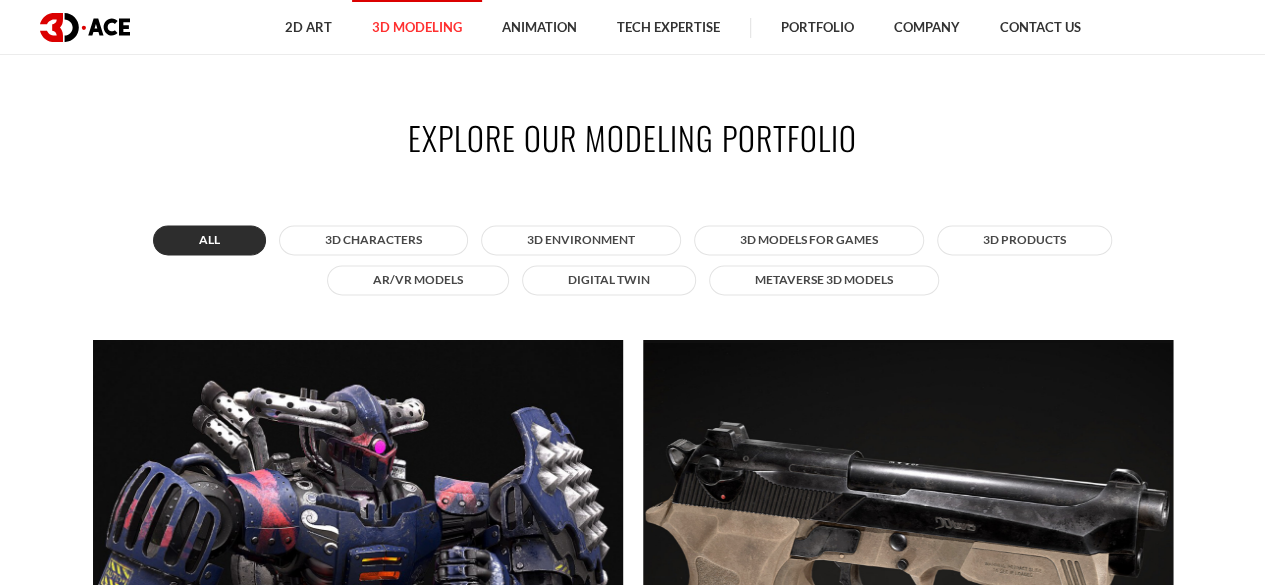 scroll, scrollTop: 1200, scrollLeft: 0, axis: vertical 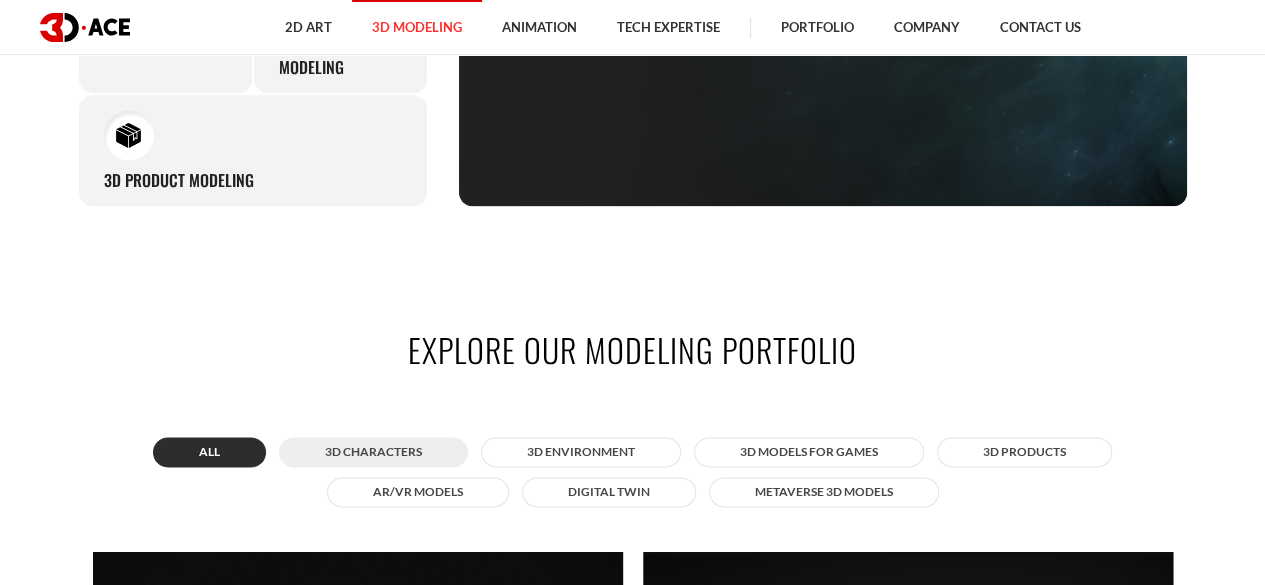 click on "3D Characters" at bounding box center [373, 452] 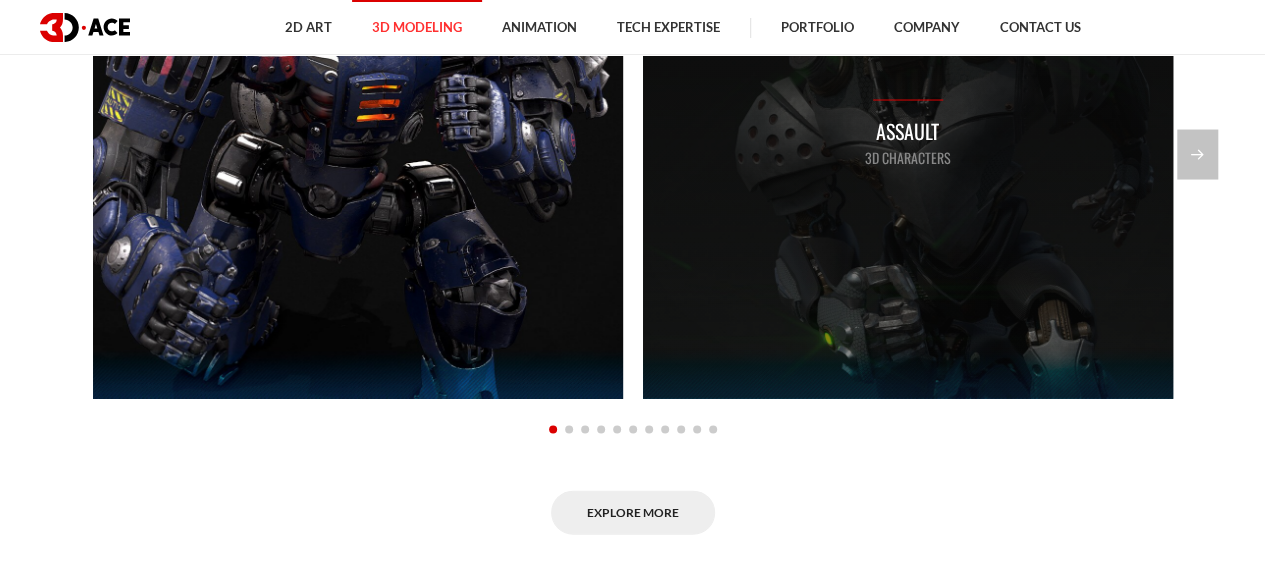 scroll, scrollTop: 1700, scrollLeft: 0, axis: vertical 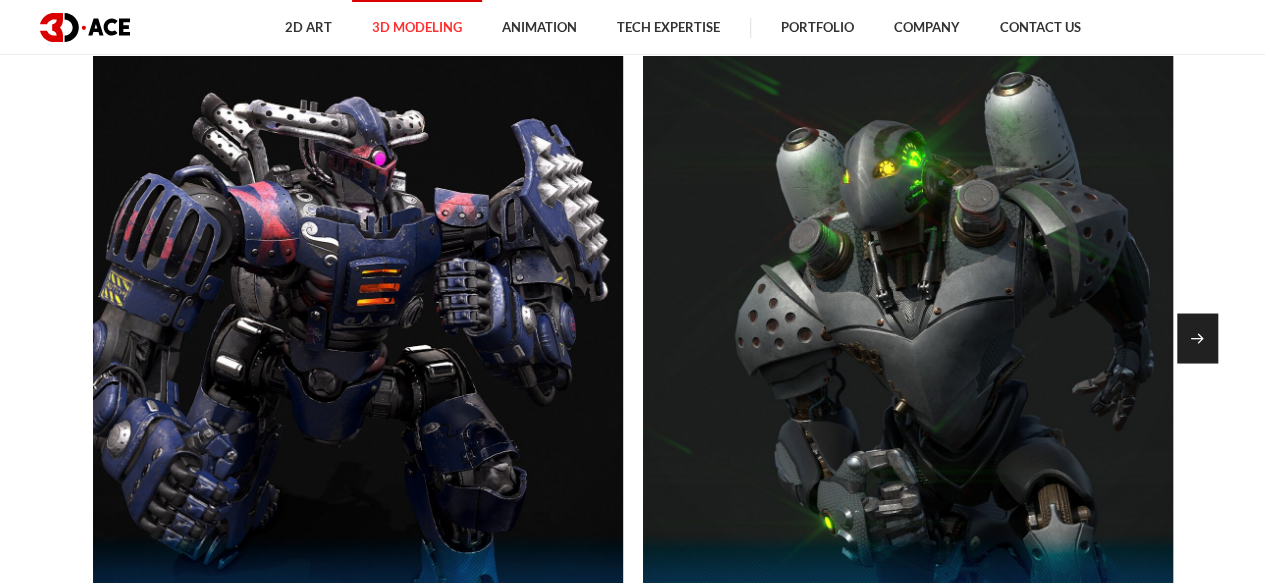 click at bounding box center (1197, 338) 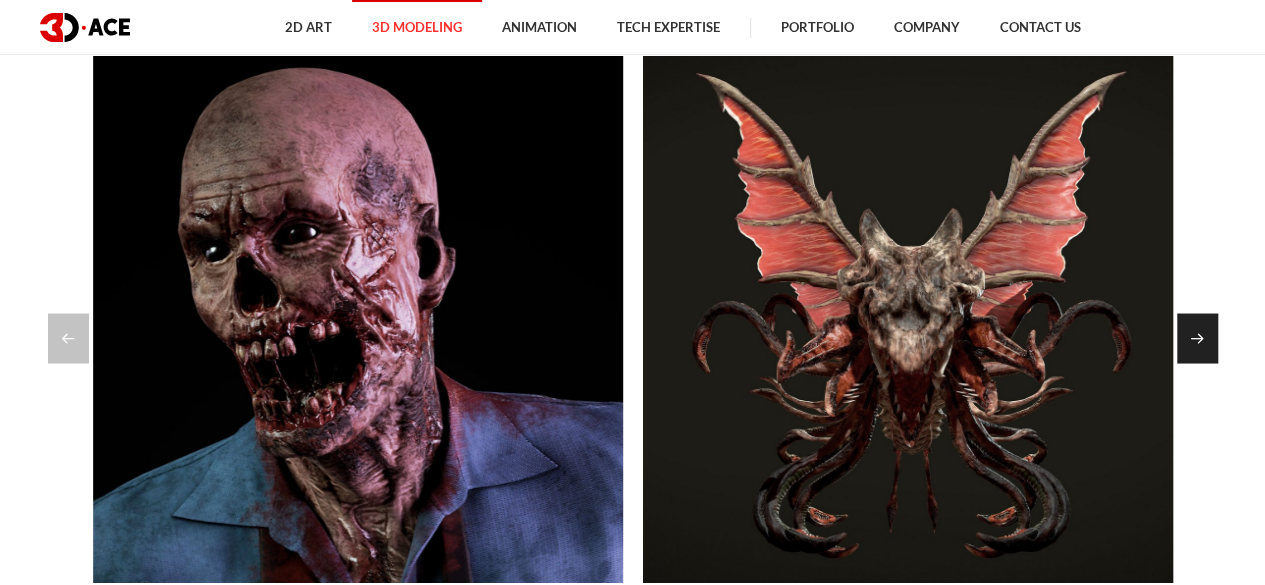 click at bounding box center [1197, 338] 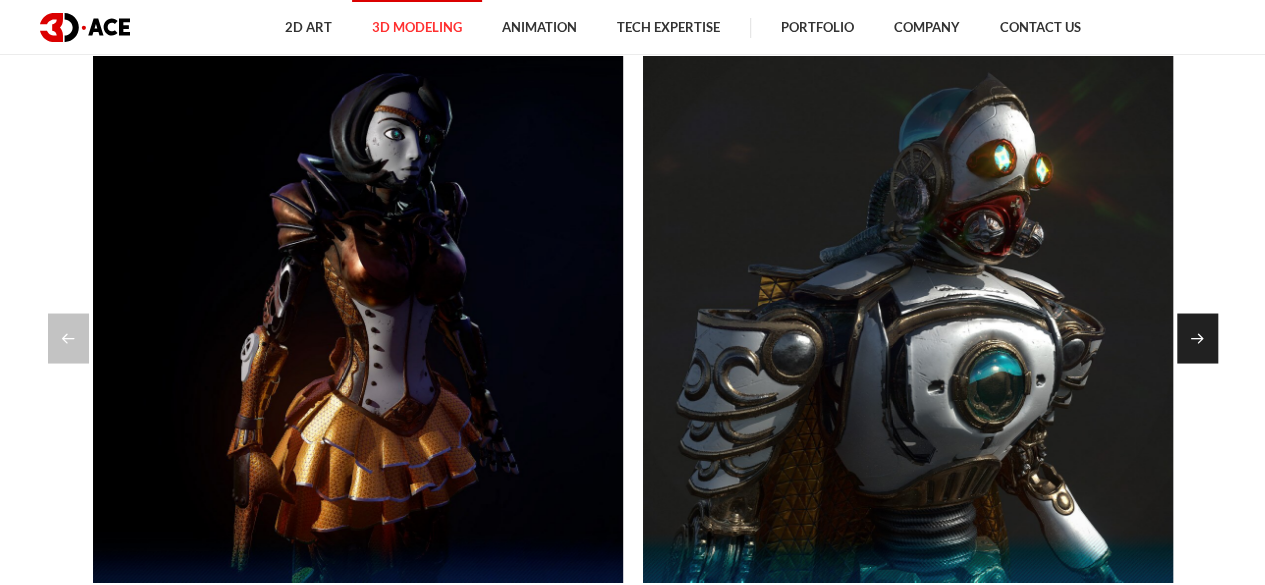 click at bounding box center (1197, 338) 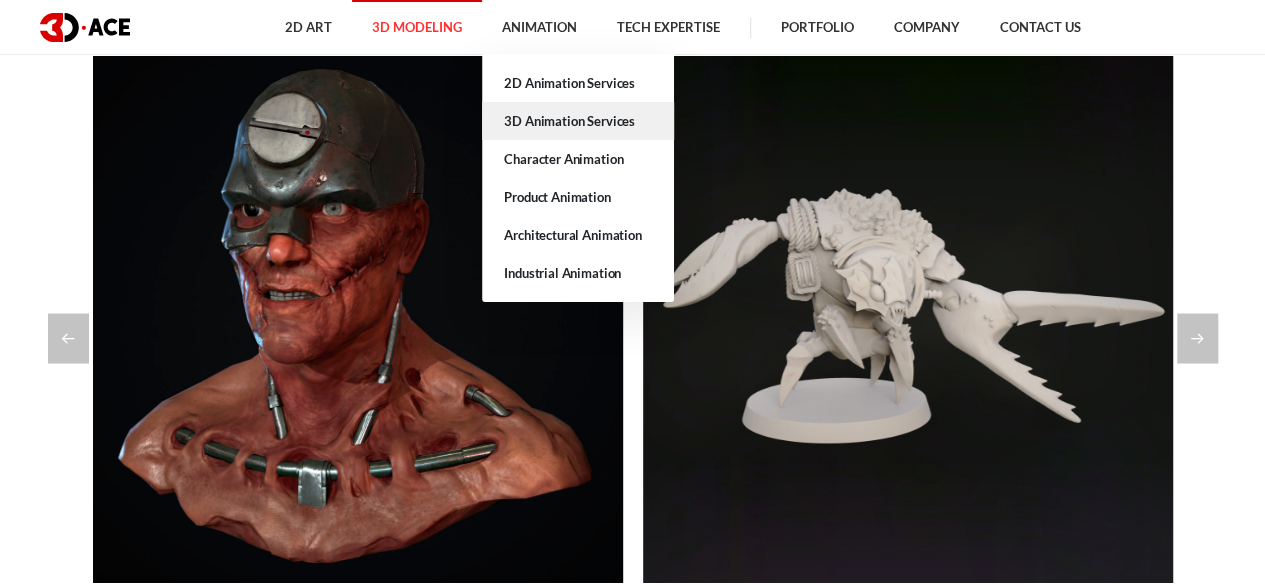 click on "3D Animation Services" at bounding box center [578, 121] 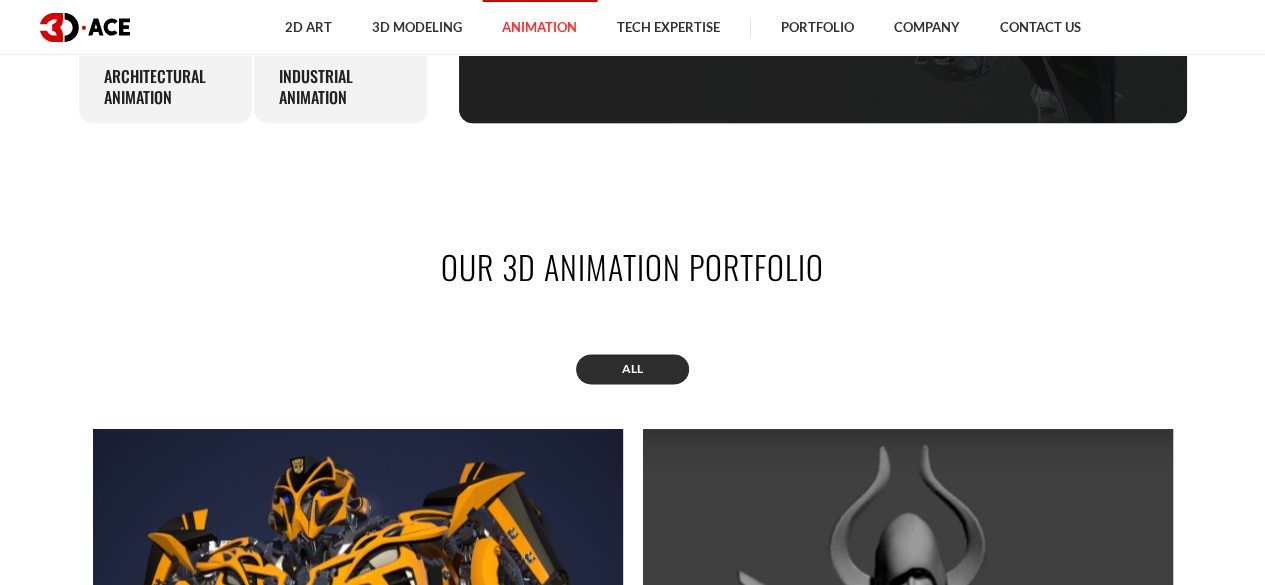 scroll, scrollTop: 1700, scrollLeft: 0, axis: vertical 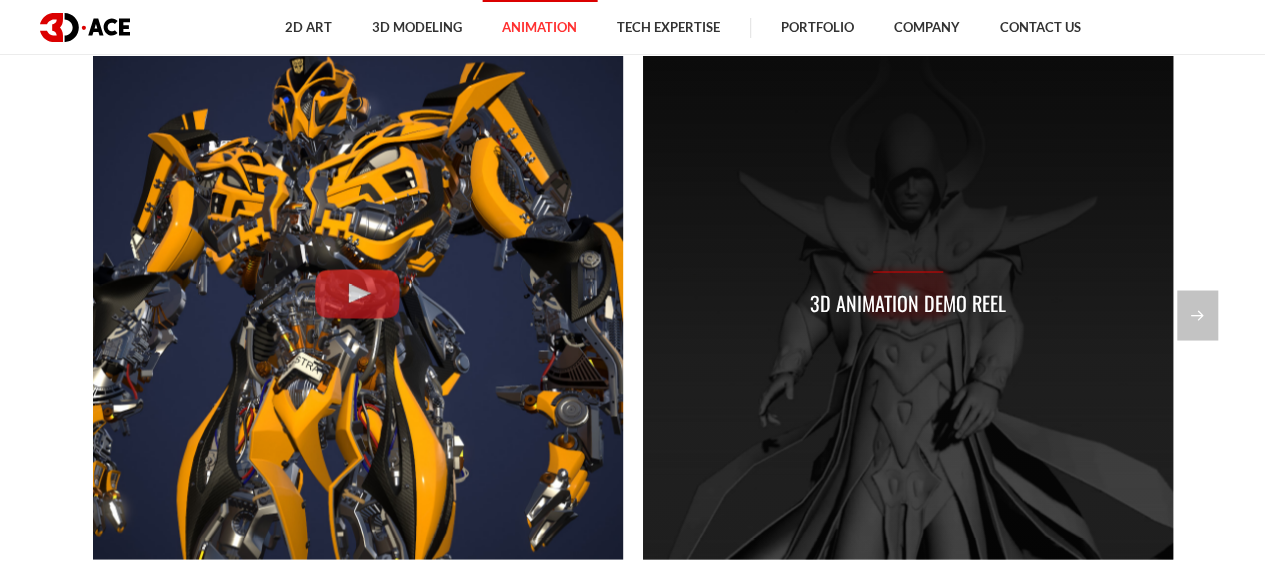 click on "3D Animation Demo Reel" at bounding box center (908, 294) 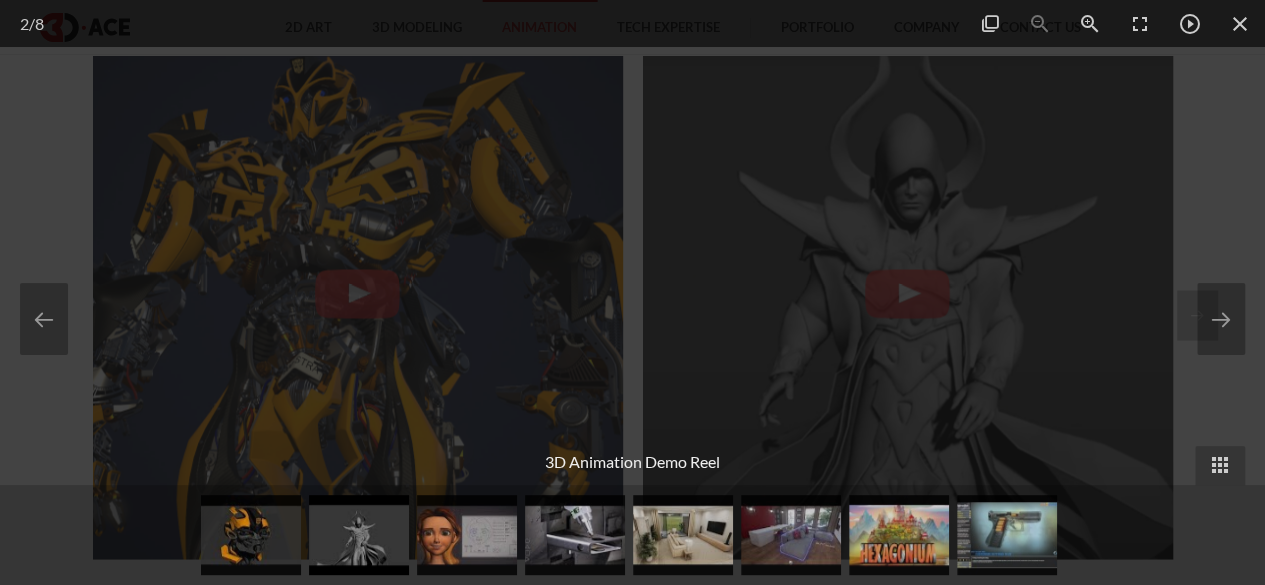 click at bounding box center [467, 535] 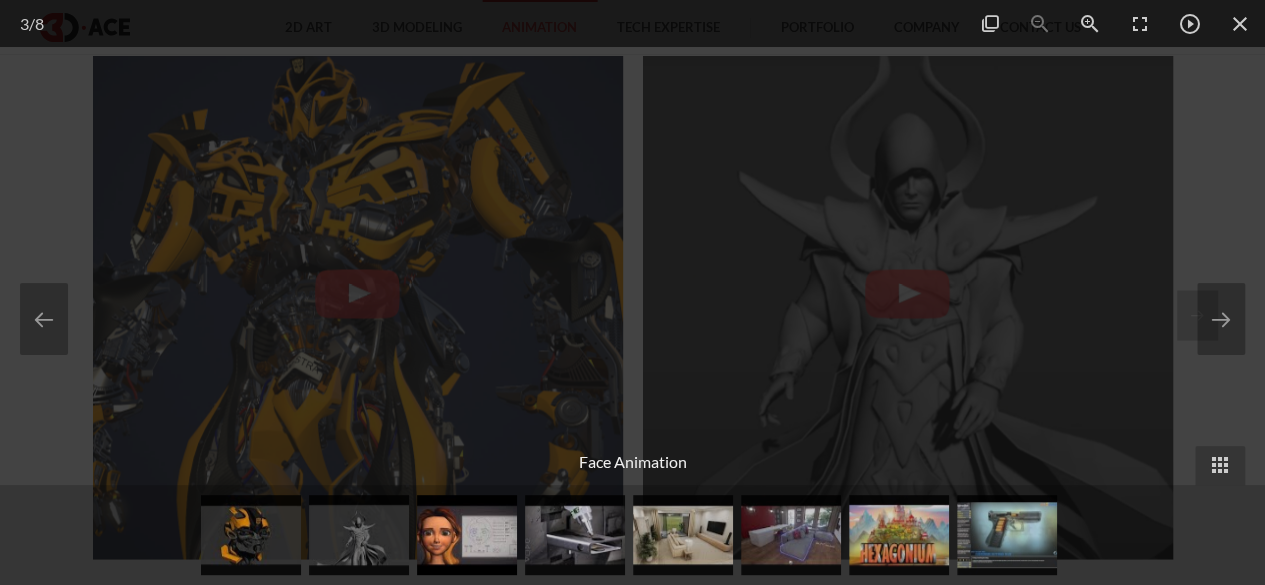 click at bounding box center [632, 292] 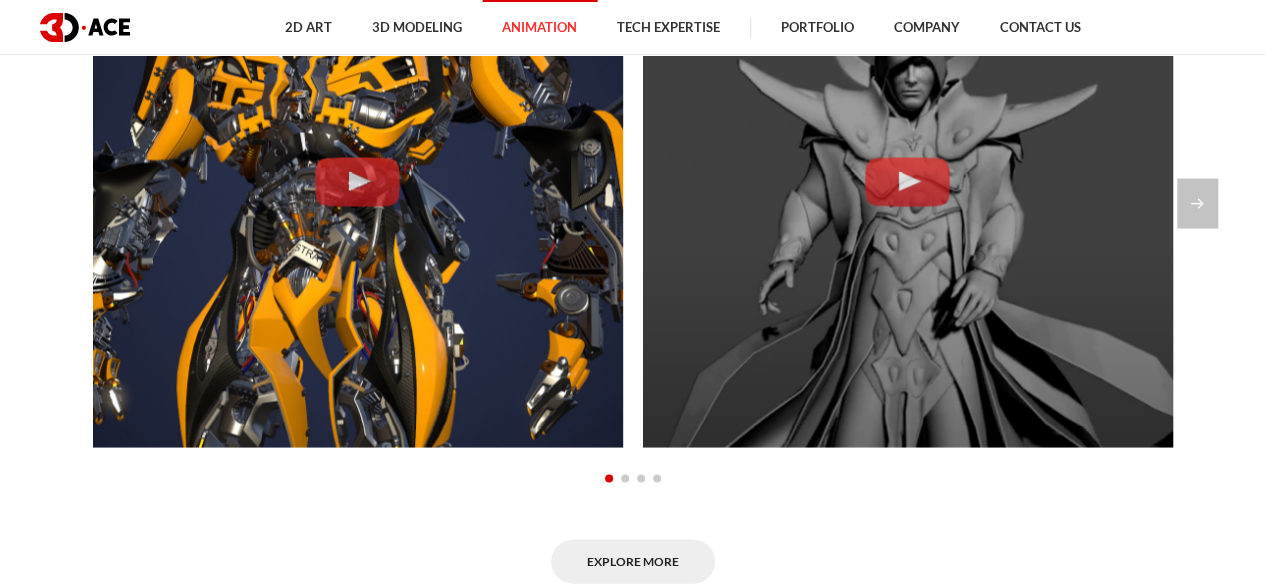 scroll, scrollTop: 1700, scrollLeft: 0, axis: vertical 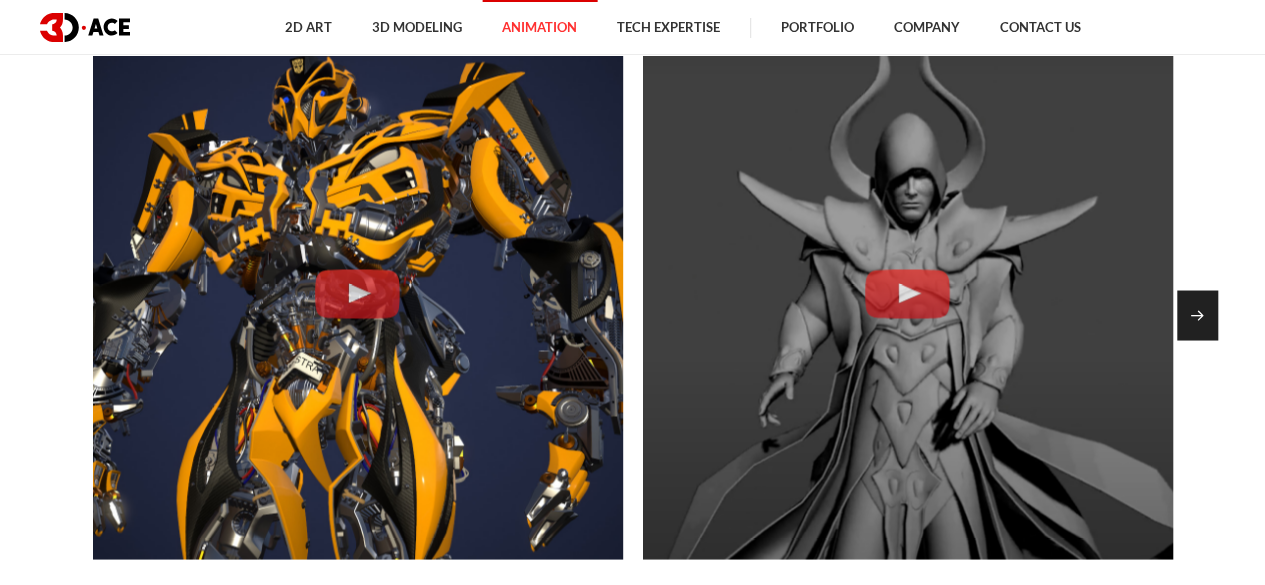 click at bounding box center (1197, 315) 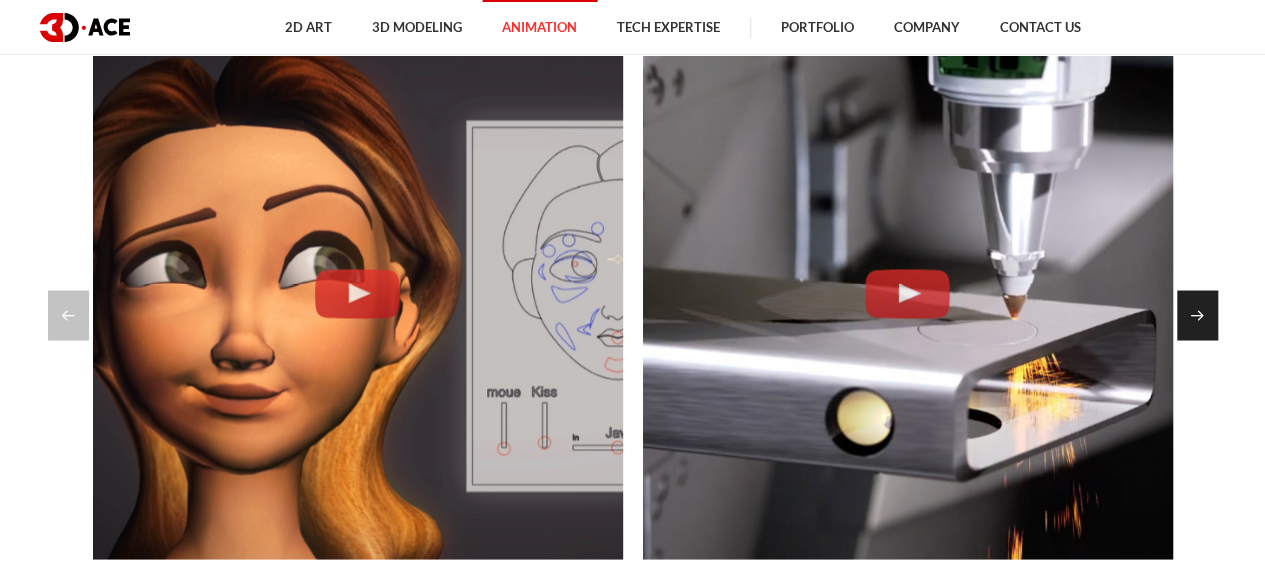 click at bounding box center [1197, 315] 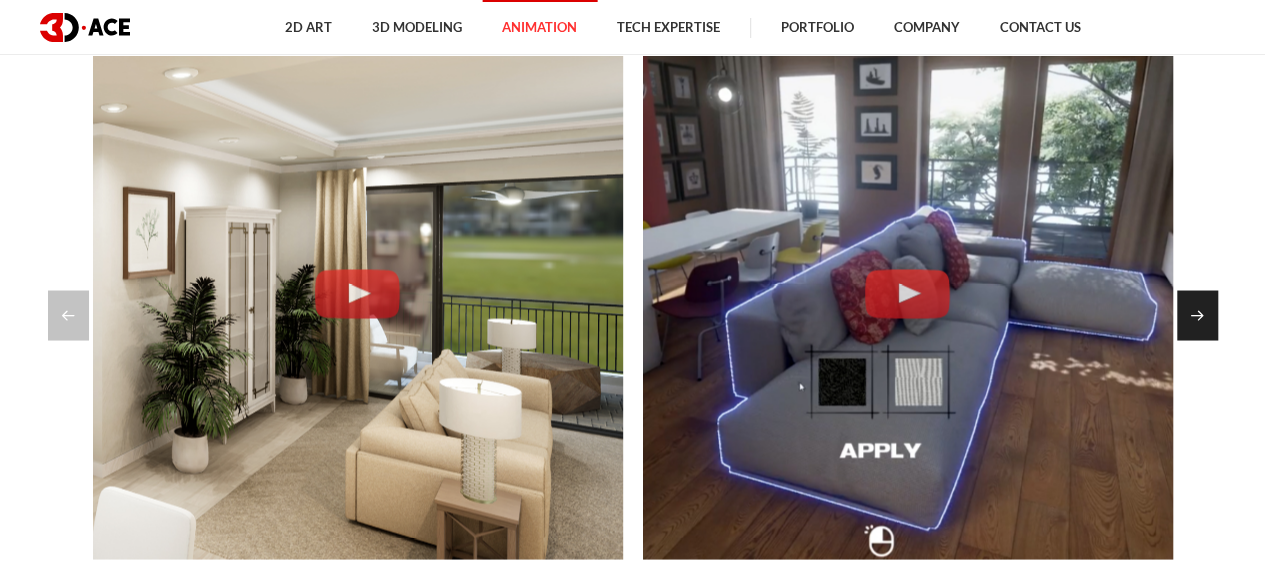 click at bounding box center [1197, 315] 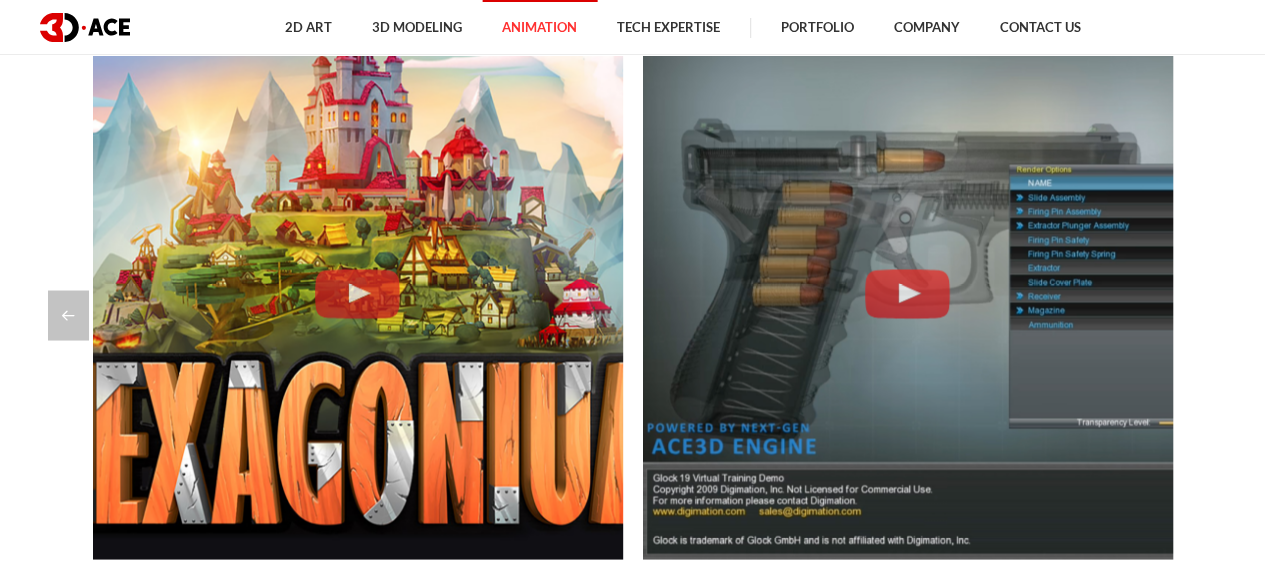 click at bounding box center (633, 315) 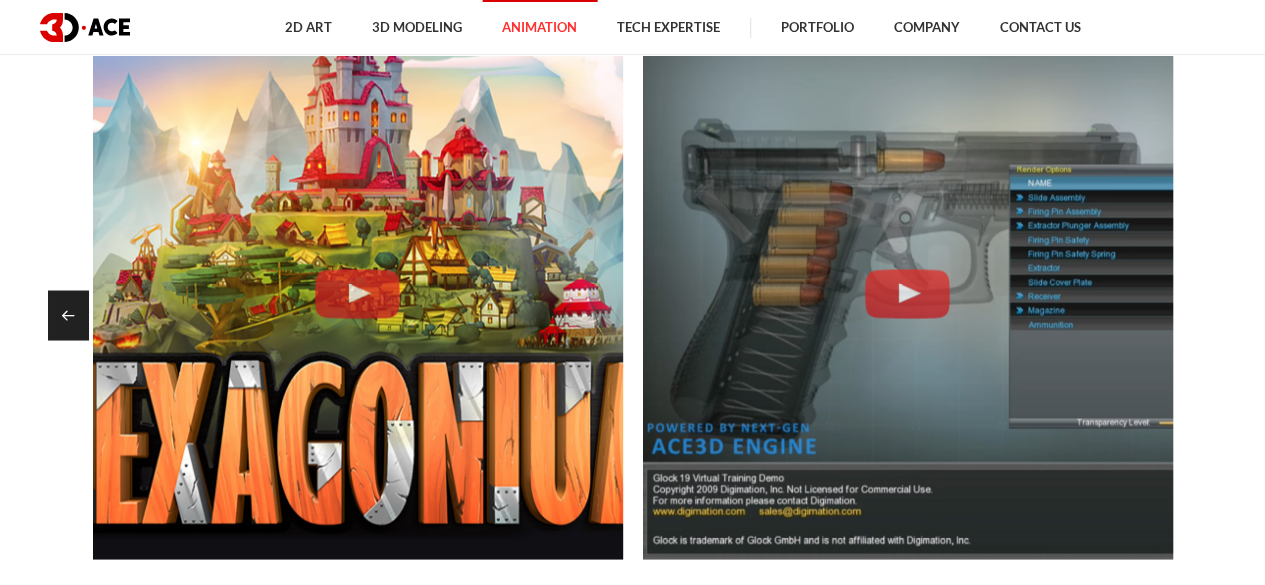 click at bounding box center [68, 315] 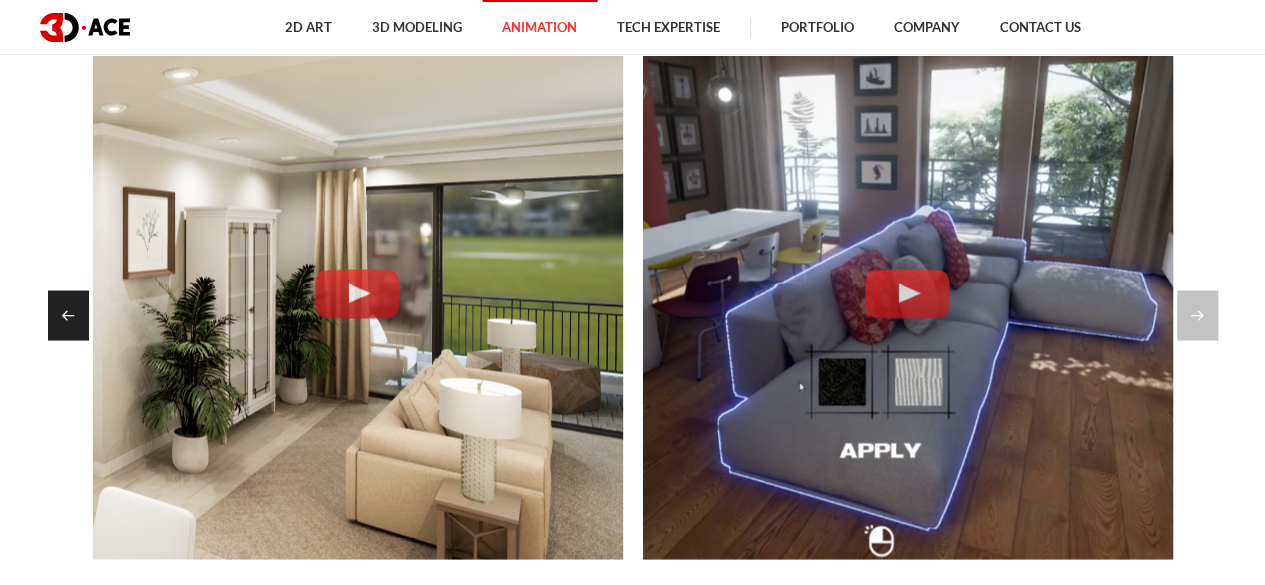 click at bounding box center [68, 315] 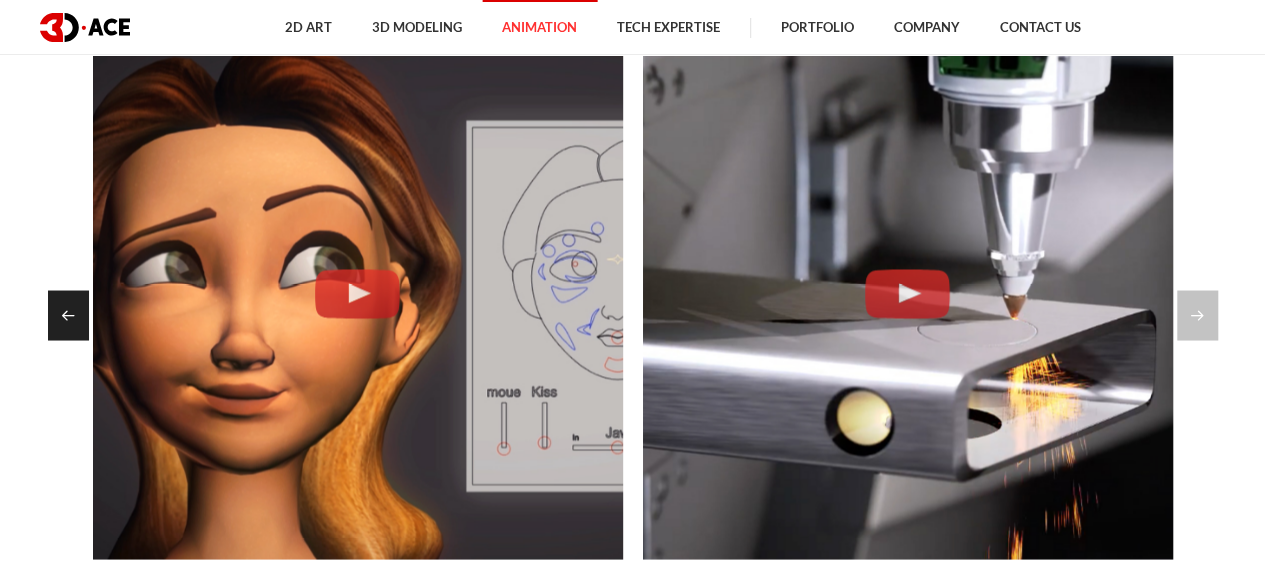 click at bounding box center (68, 315) 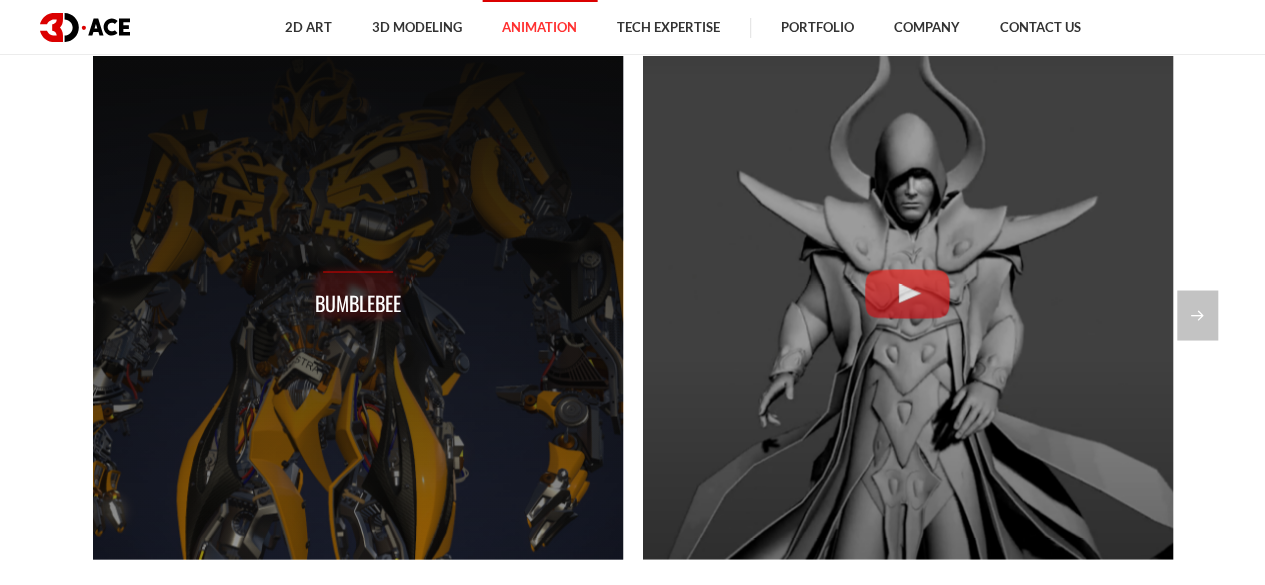 click on "Bumblebee" at bounding box center [358, 294] 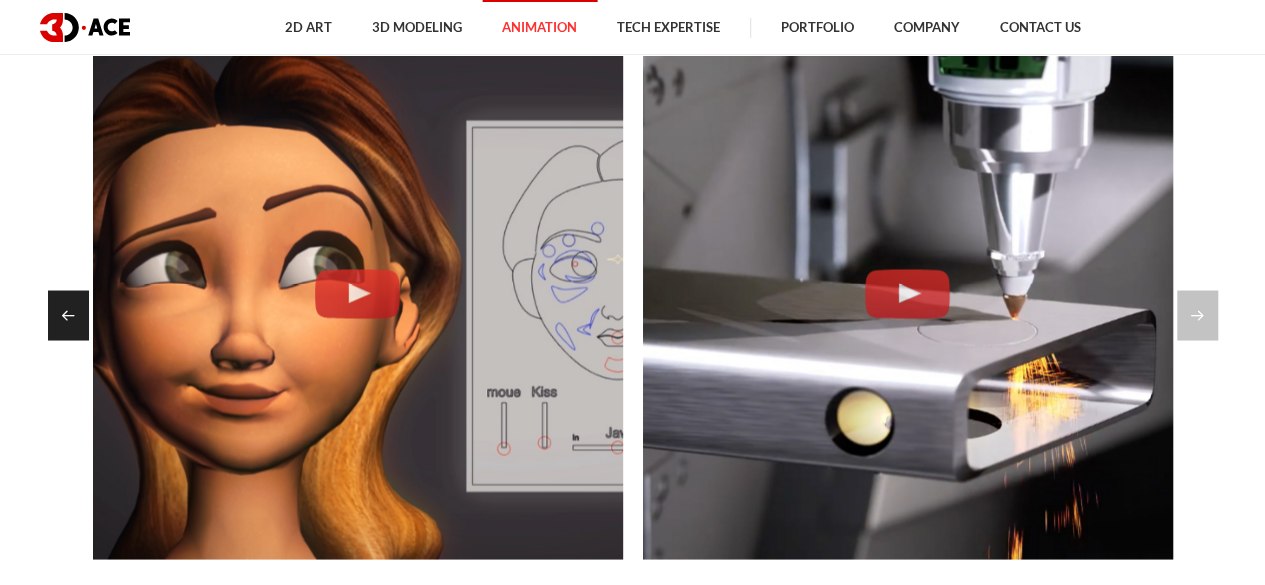click at bounding box center (68, 315) 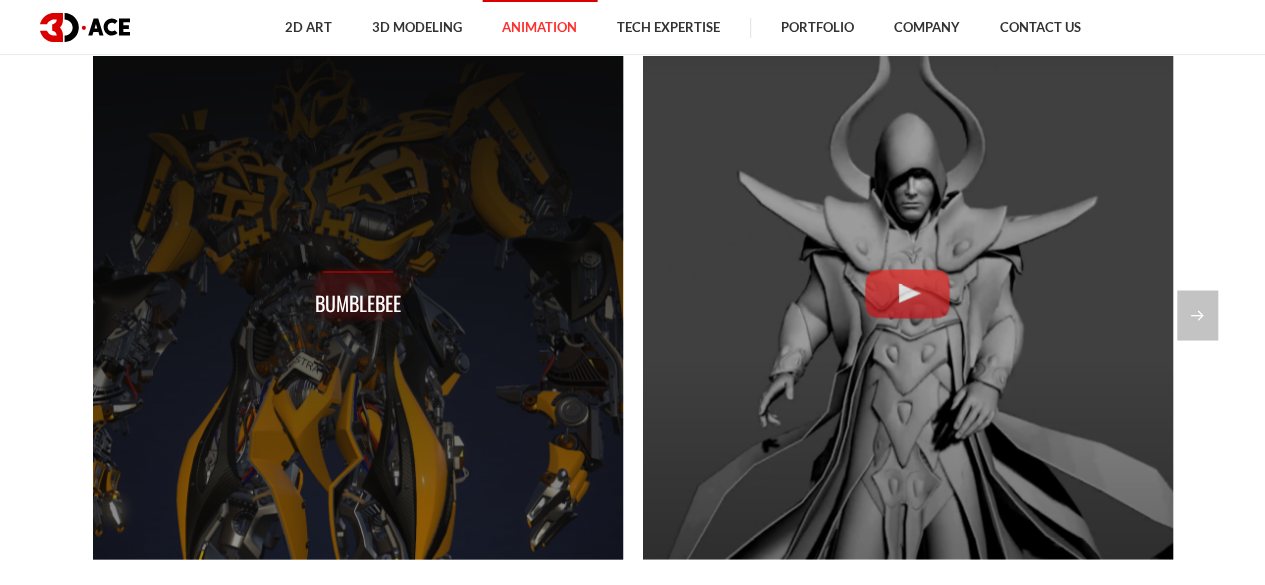 click on "Bumblebee" at bounding box center (358, 302) 